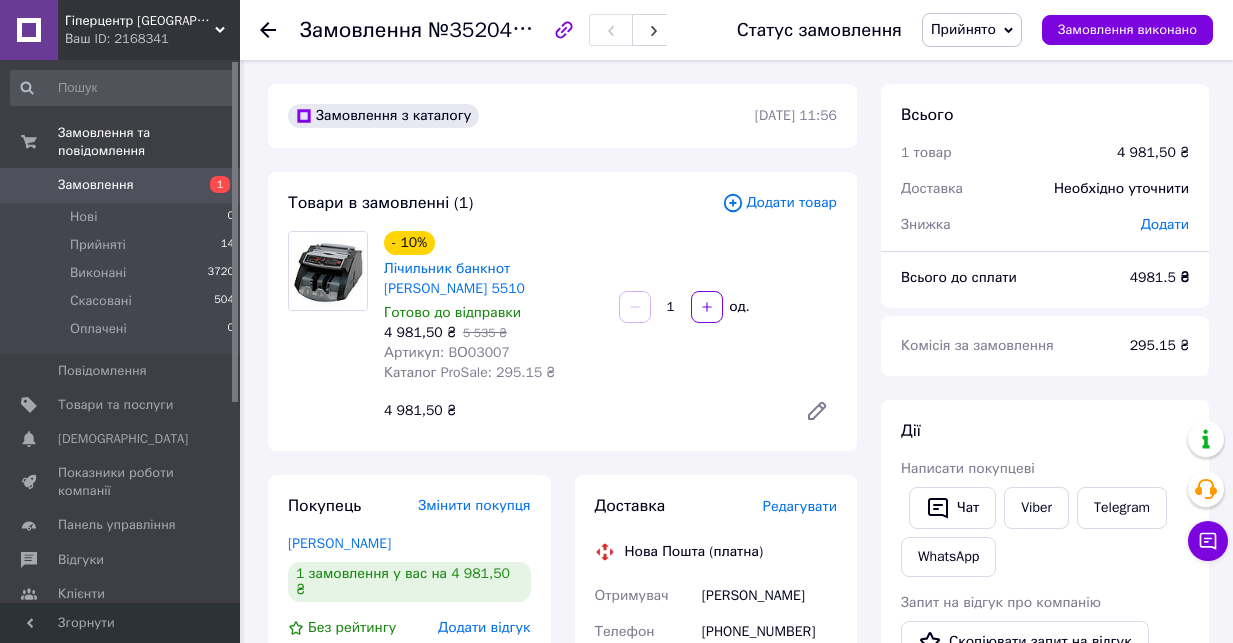 click on "Товари та послуги" at bounding box center [115, 405] 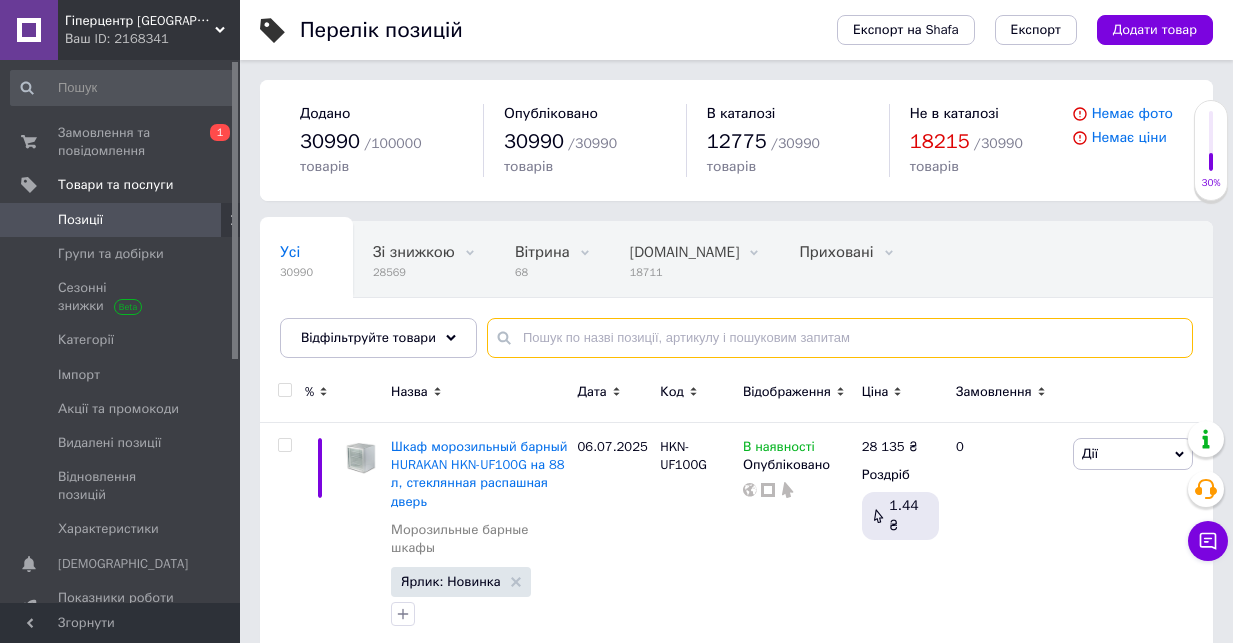 click at bounding box center [840, 338] 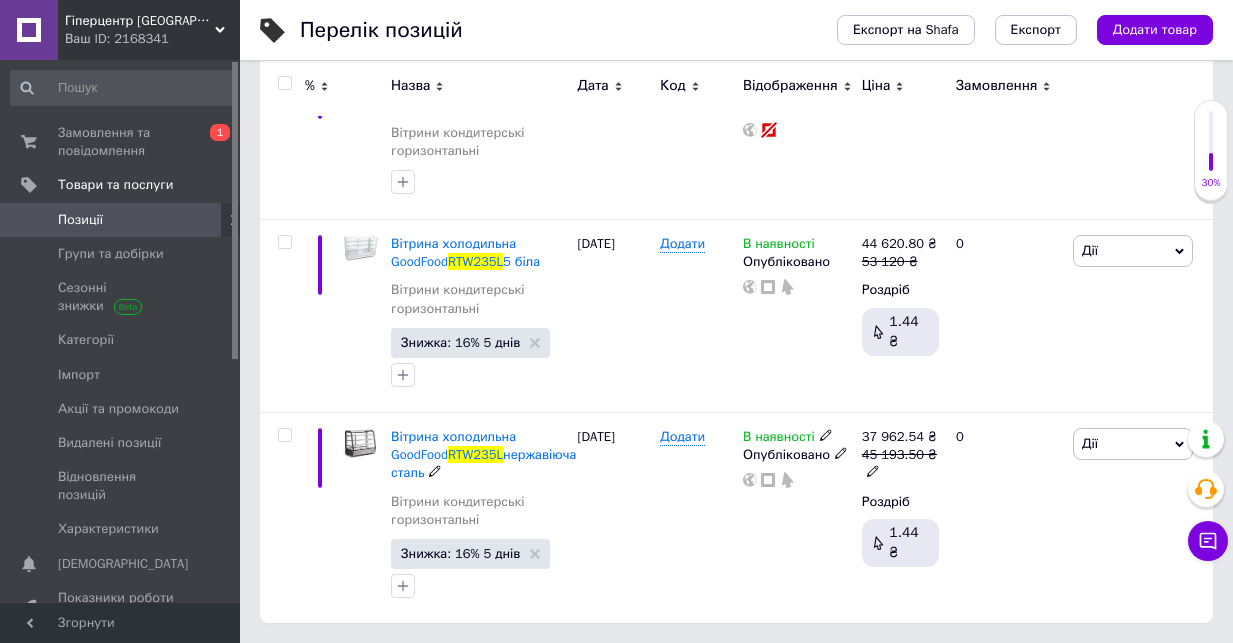 scroll, scrollTop: 391, scrollLeft: 0, axis: vertical 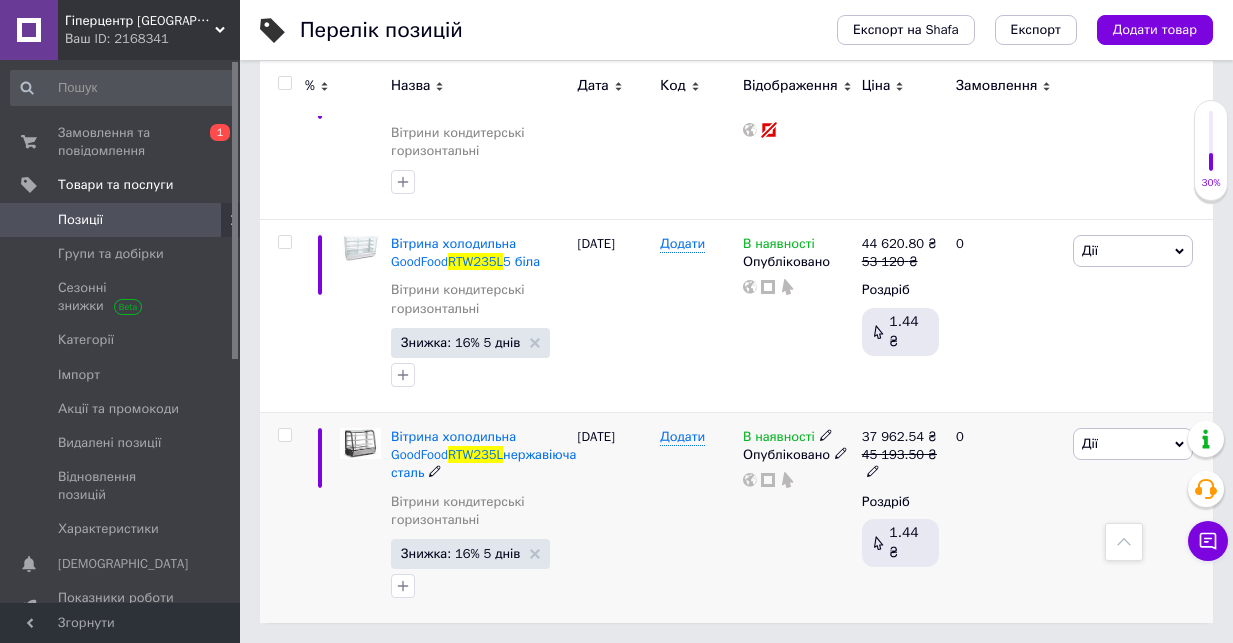 click 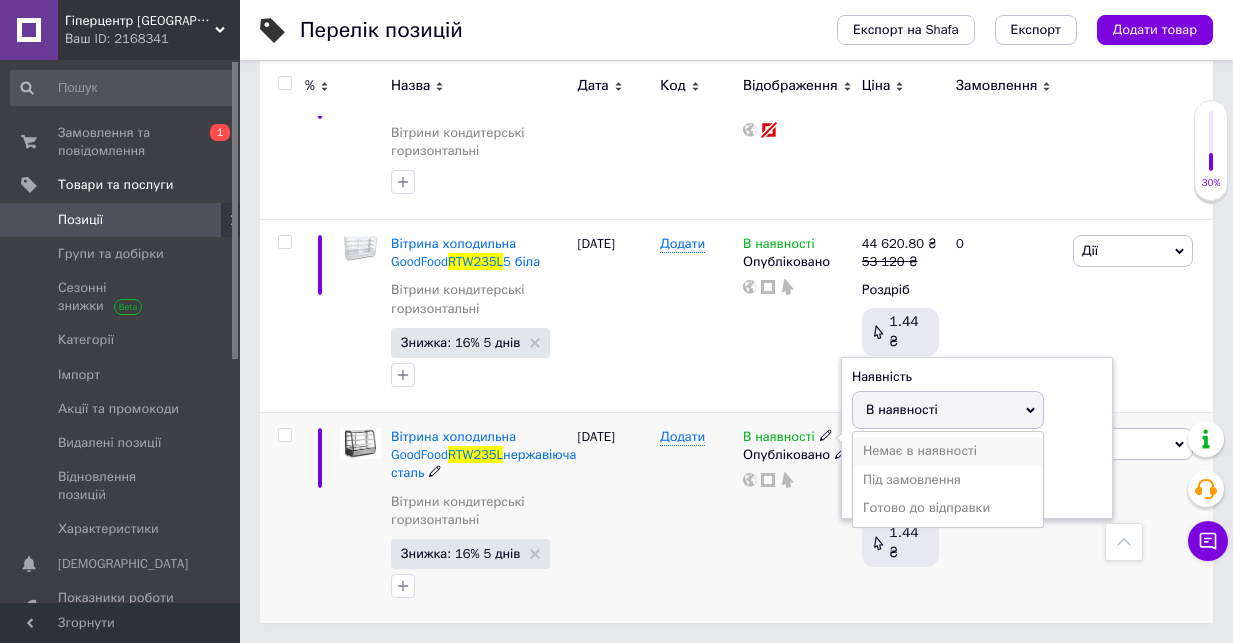 click on "Немає в наявності" at bounding box center [948, 451] 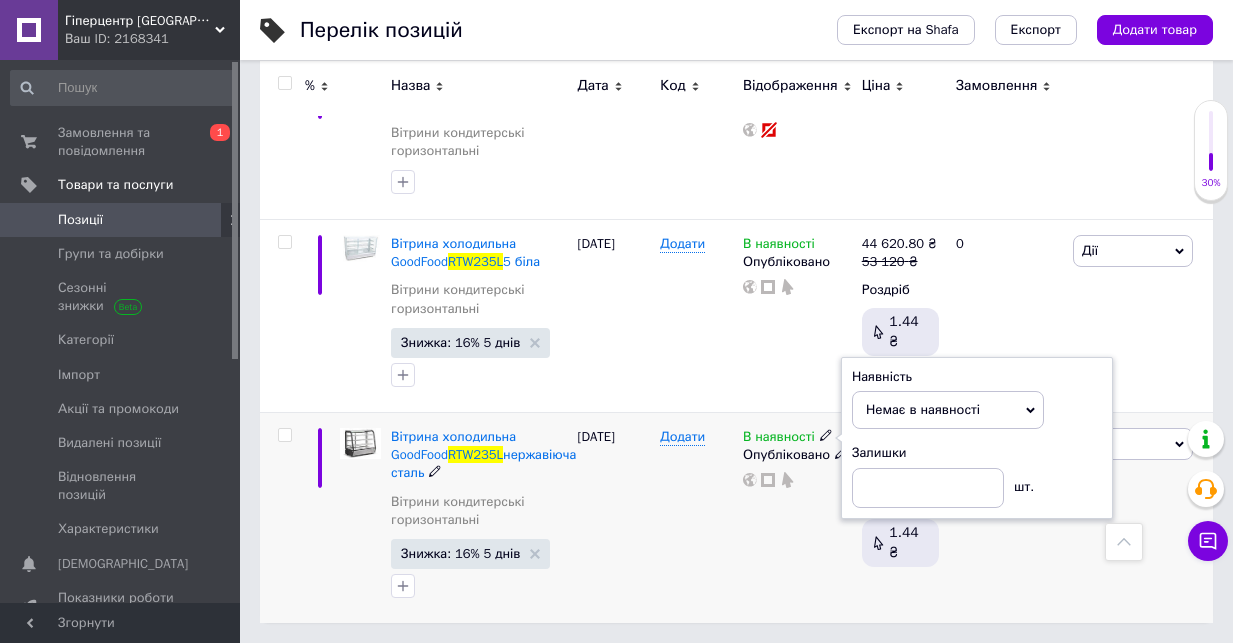 click on "[DATE]" at bounding box center [614, 517] 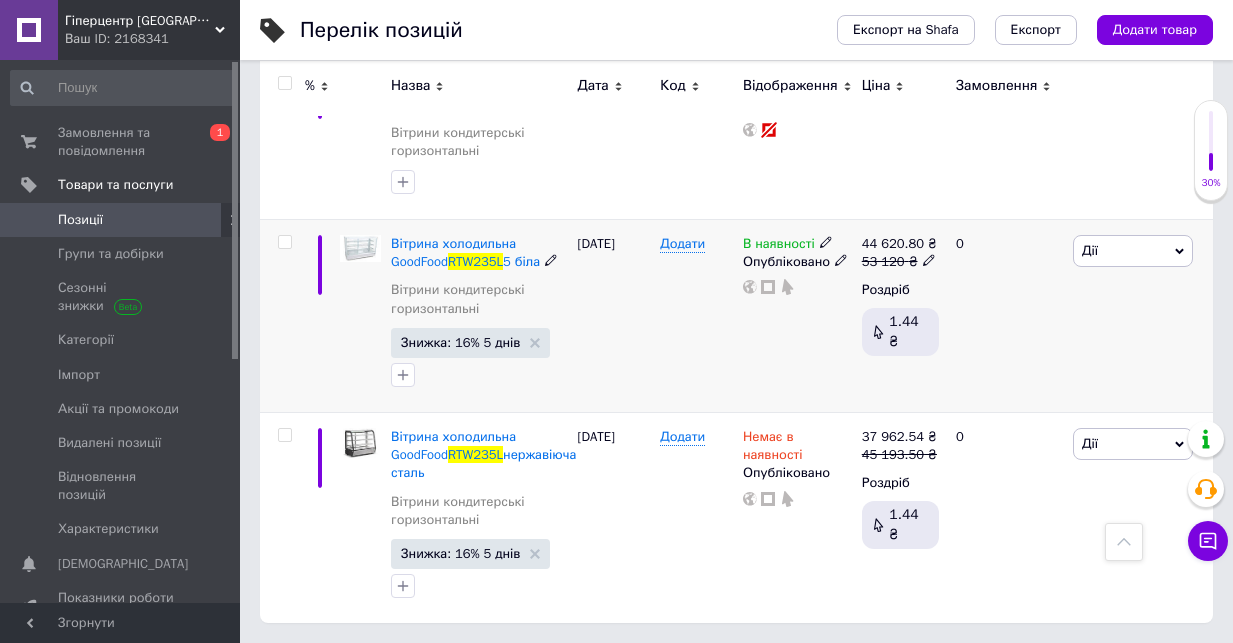 scroll, scrollTop: 0, scrollLeft: 0, axis: both 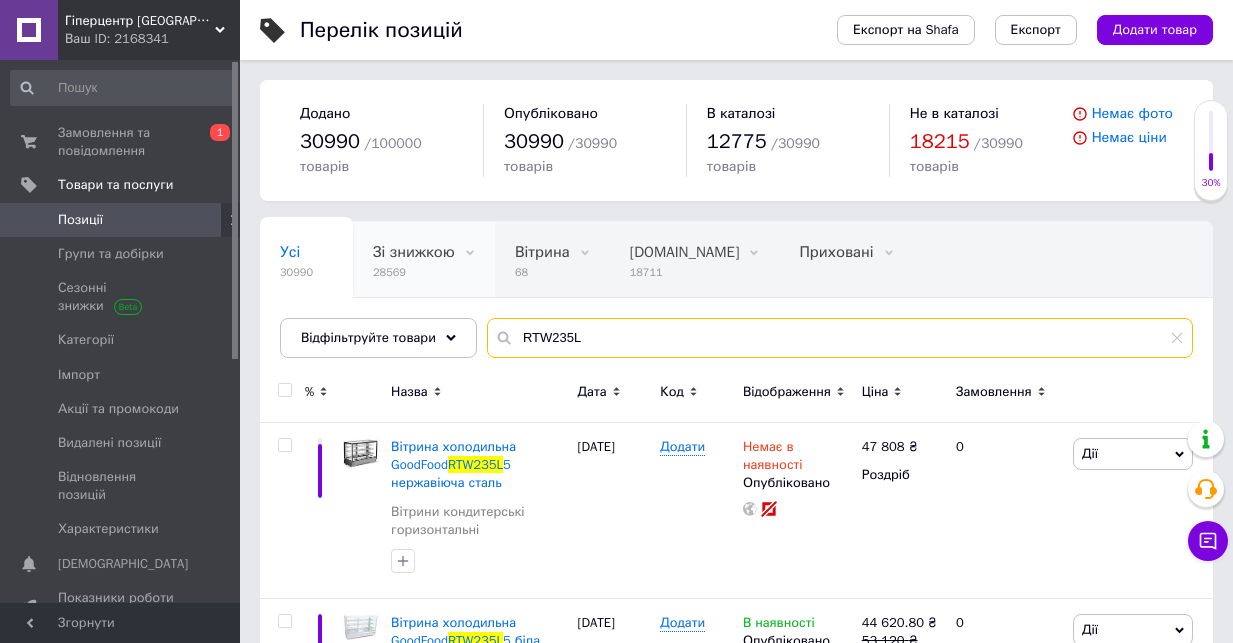 drag, startPoint x: 596, startPoint y: 343, endPoint x: 410, endPoint y: 294, distance: 192.34604 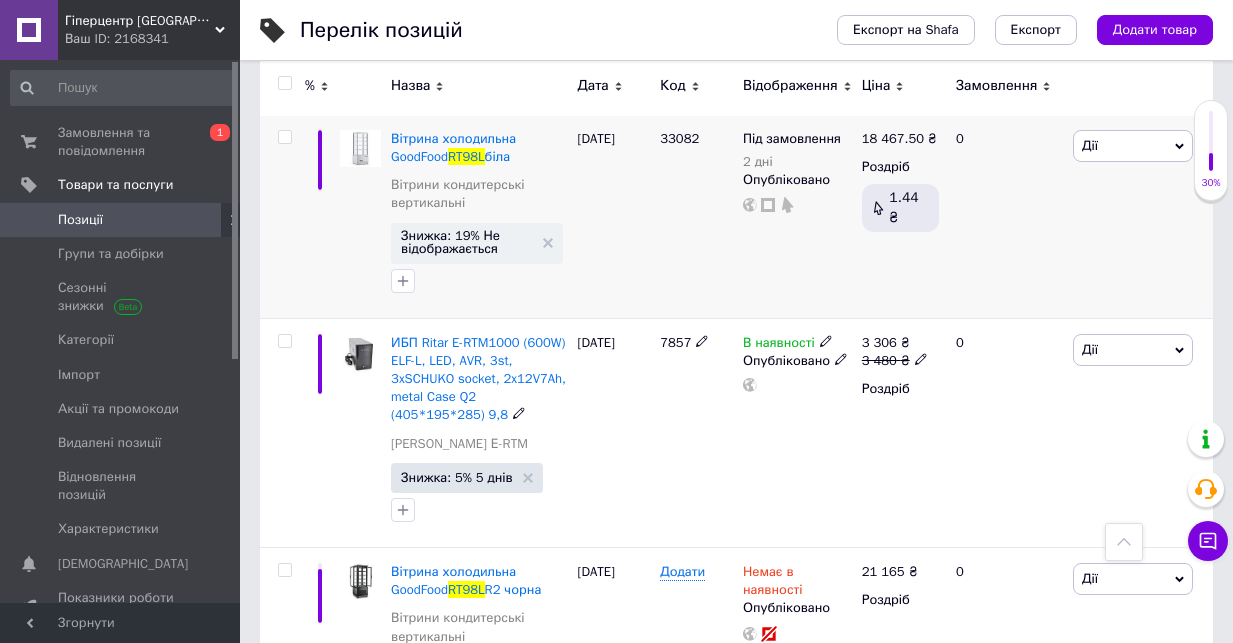 scroll, scrollTop: 694, scrollLeft: 0, axis: vertical 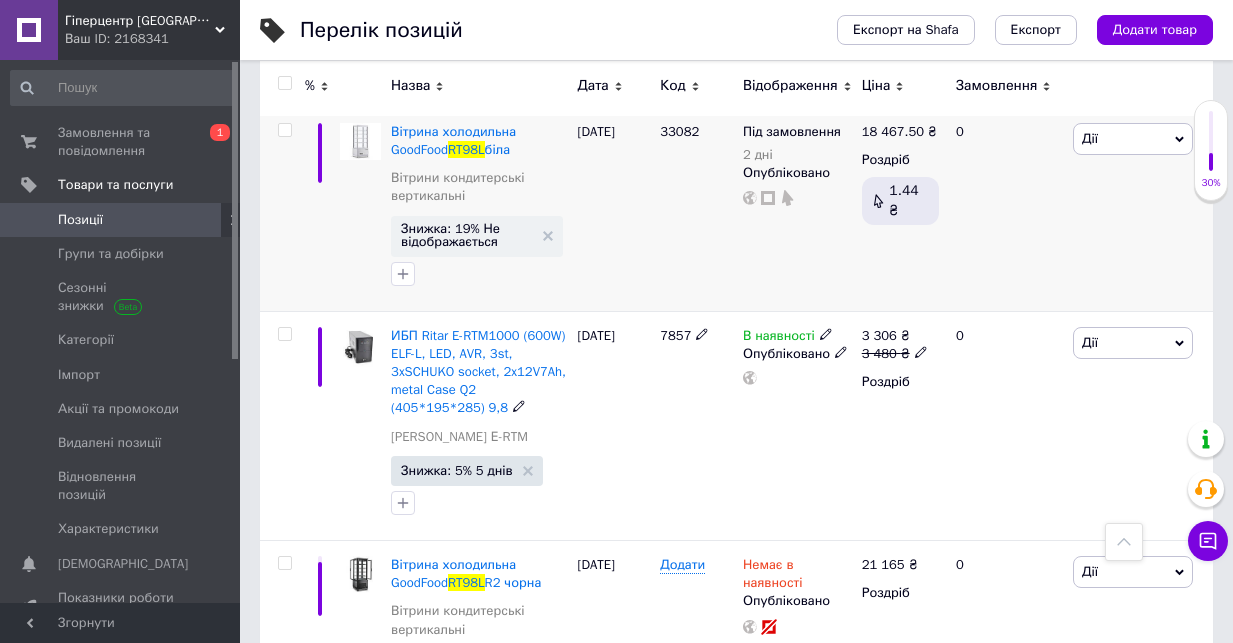 type on "RT98L" 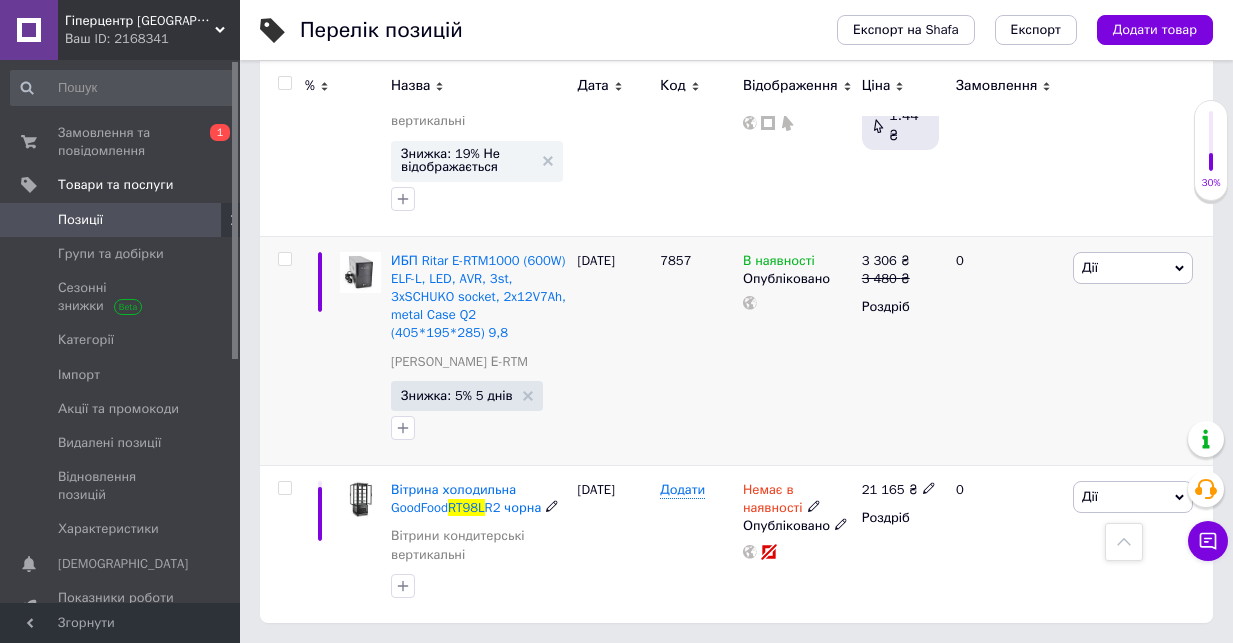 scroll, scrollTop: 780, scrollLeft: 0, axis: vertical 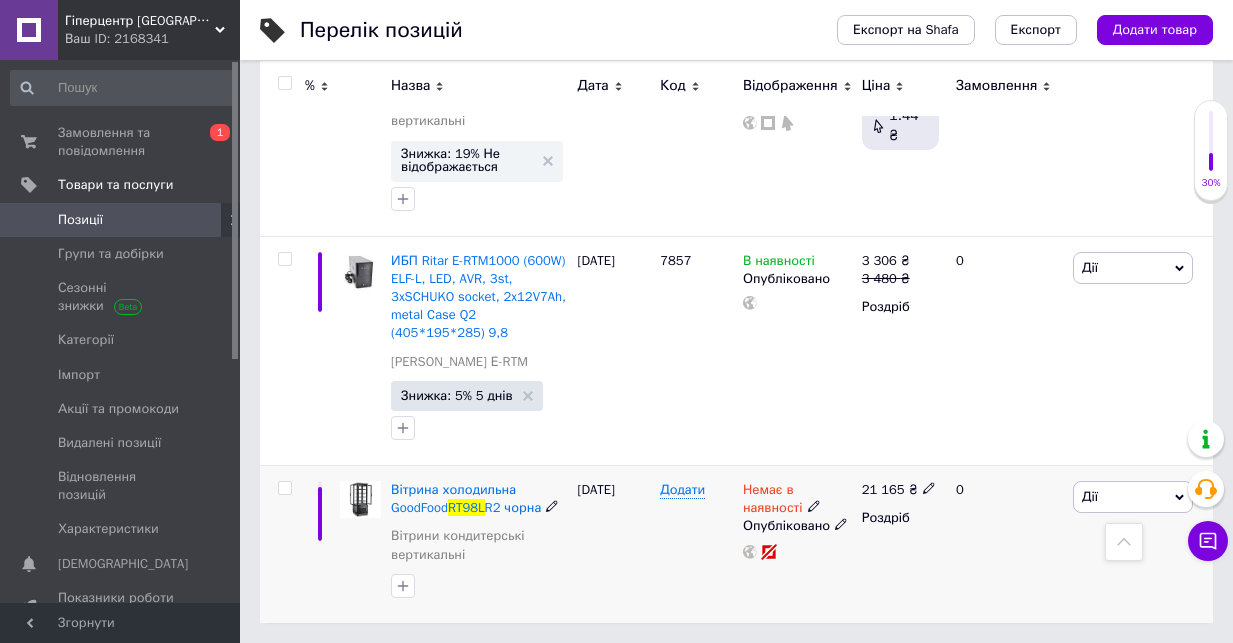 click 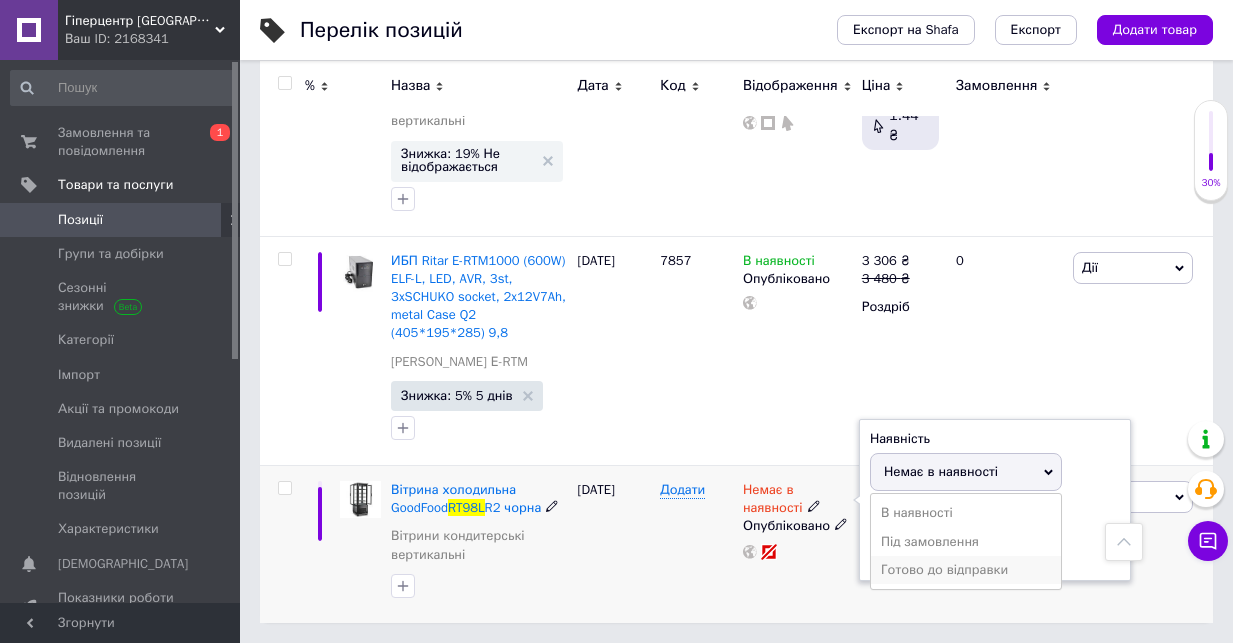 click on "Готово до відправки" at bounding box center [966, 570] 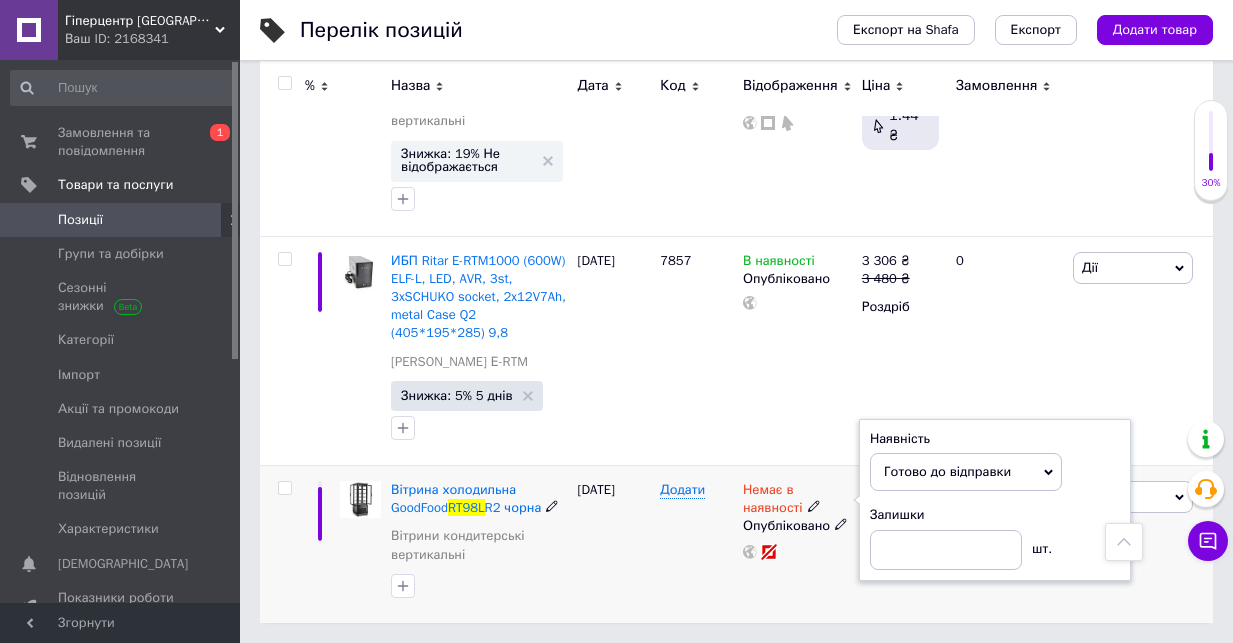 click on "[DATE]" at bounding box center (614, 544) 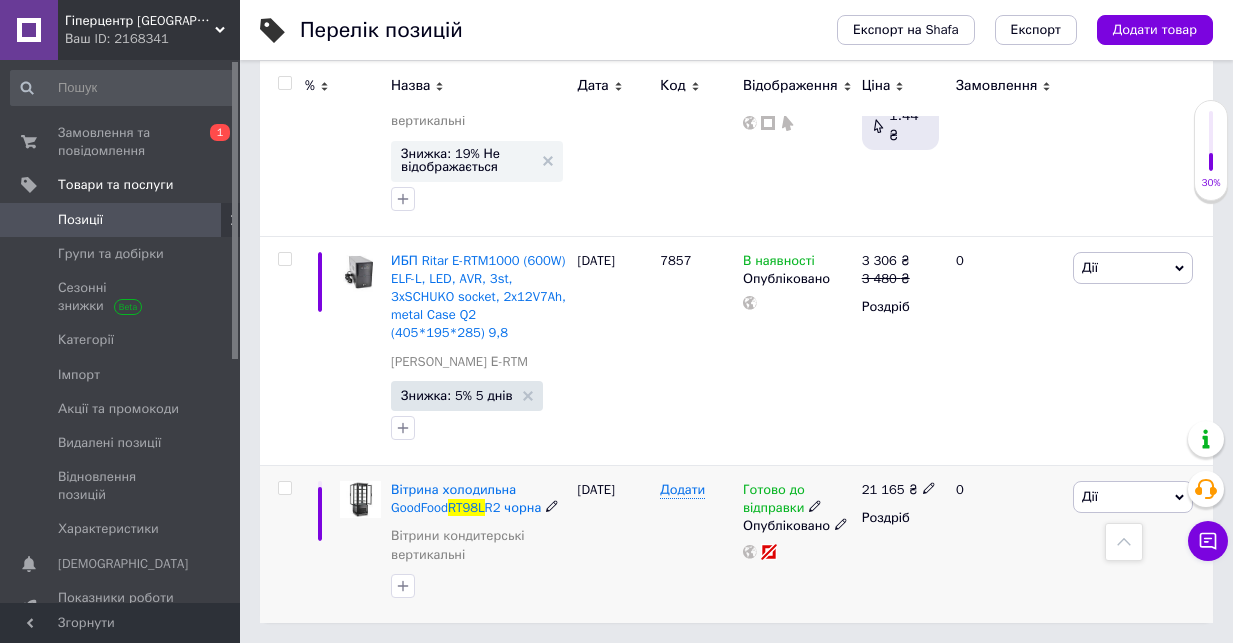 scroll, scrollTop: 780, scrollLeft: 0, axis: vertical 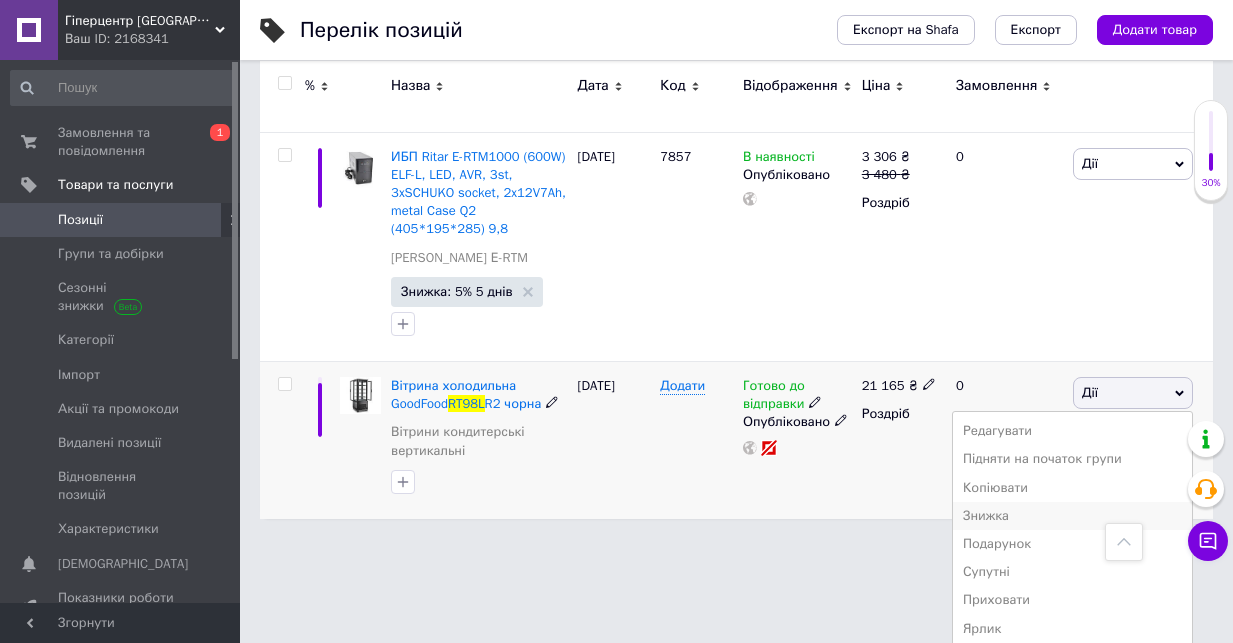 click on "Знижка" at bounding box center [1072, 516] 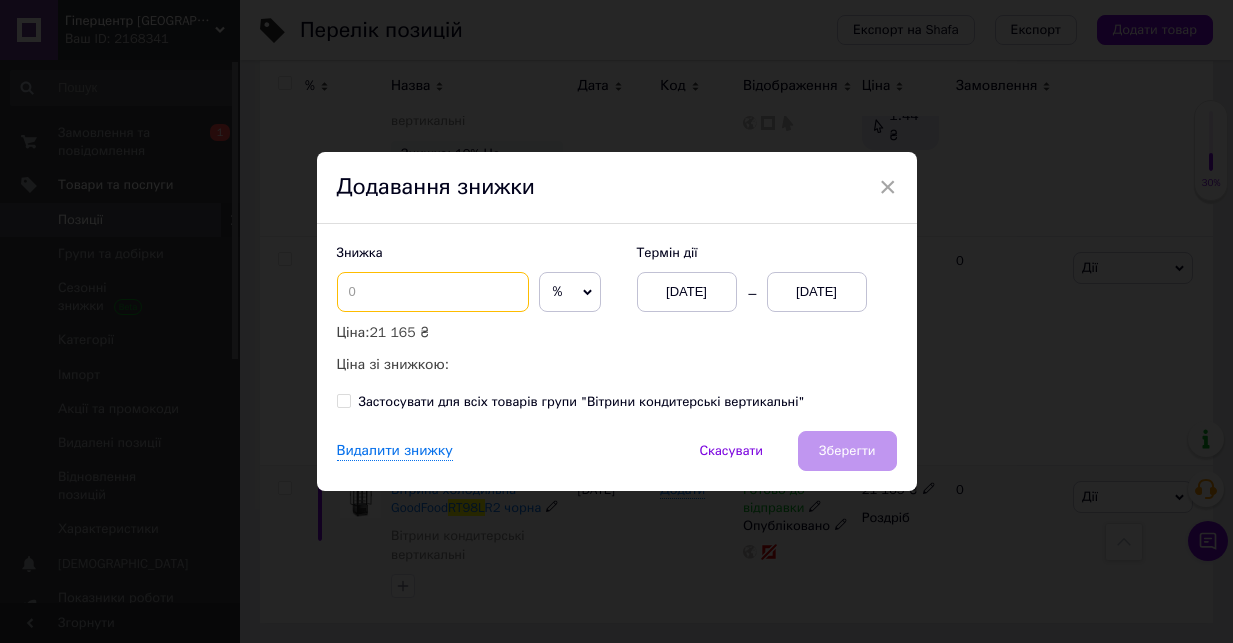 click at bounding box center (433, 292) 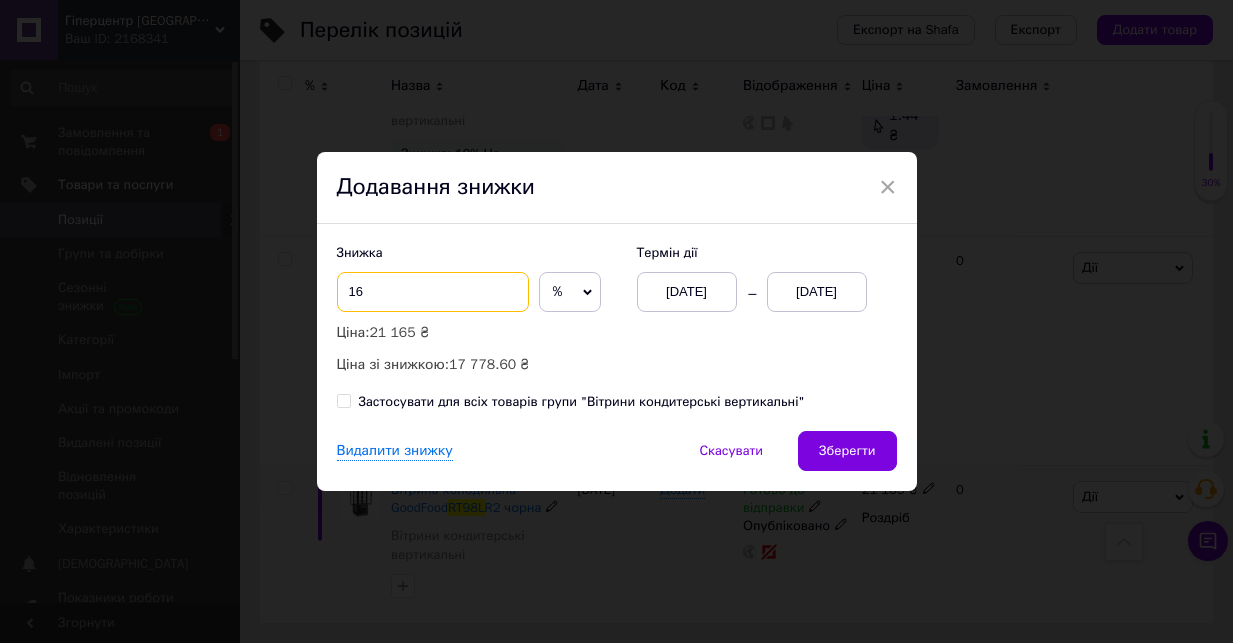 type on "16" 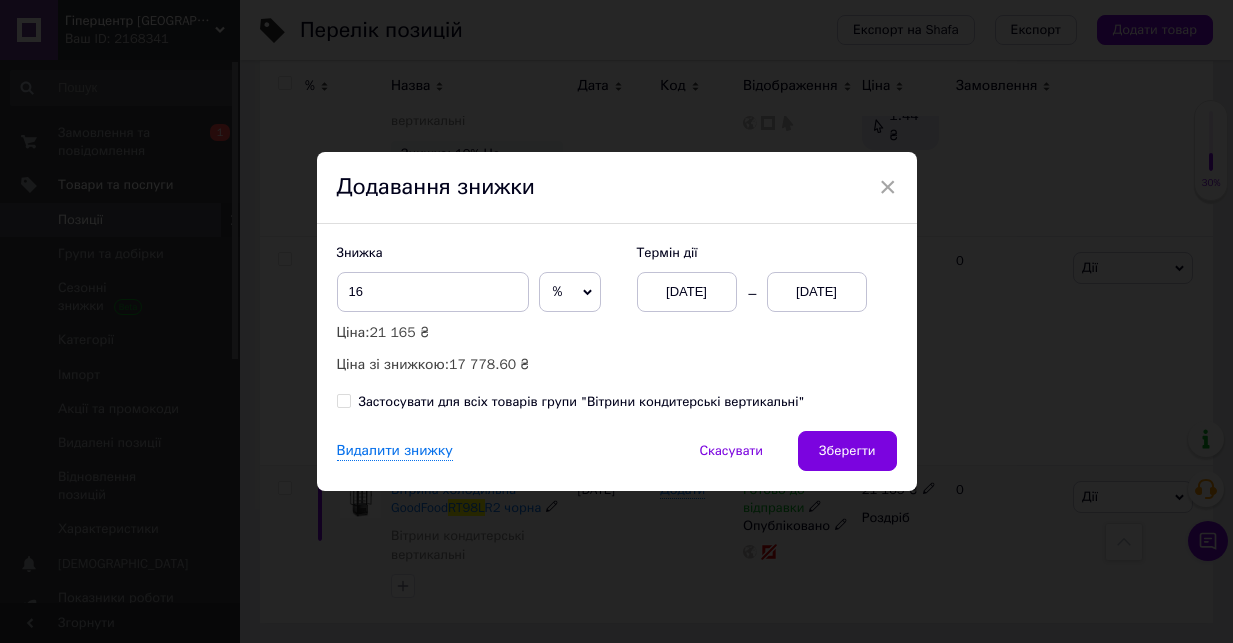 click on "[DATE]" at bounding box center (817, 292) 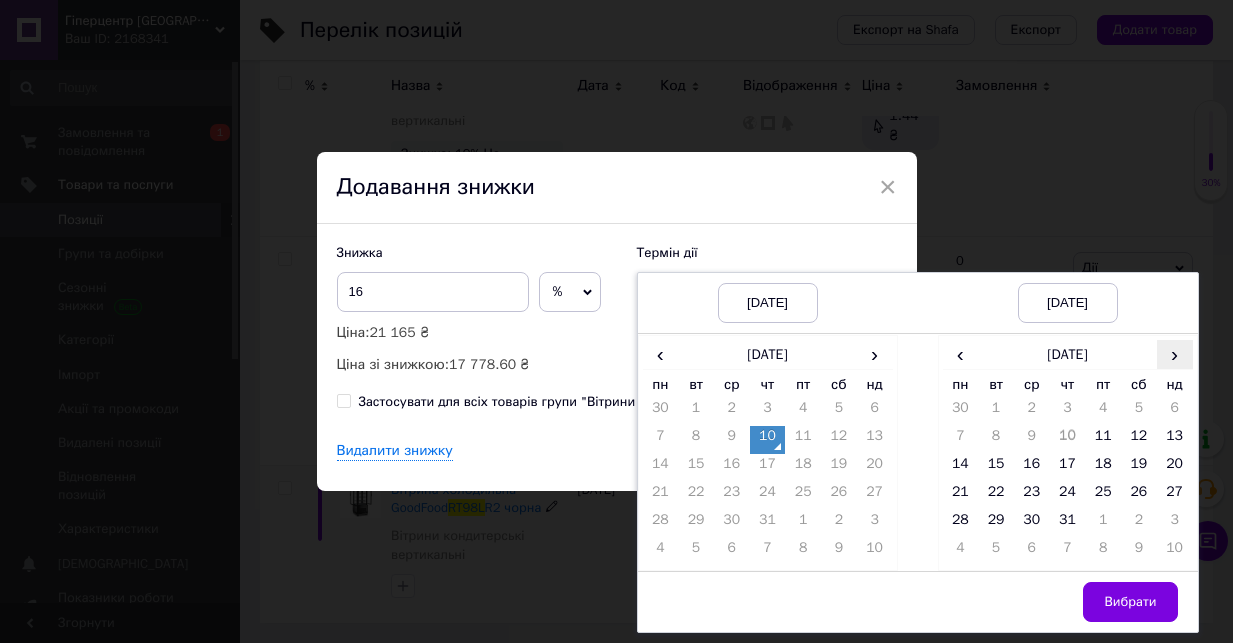 click on "›" at bounding box center [1175, 354] 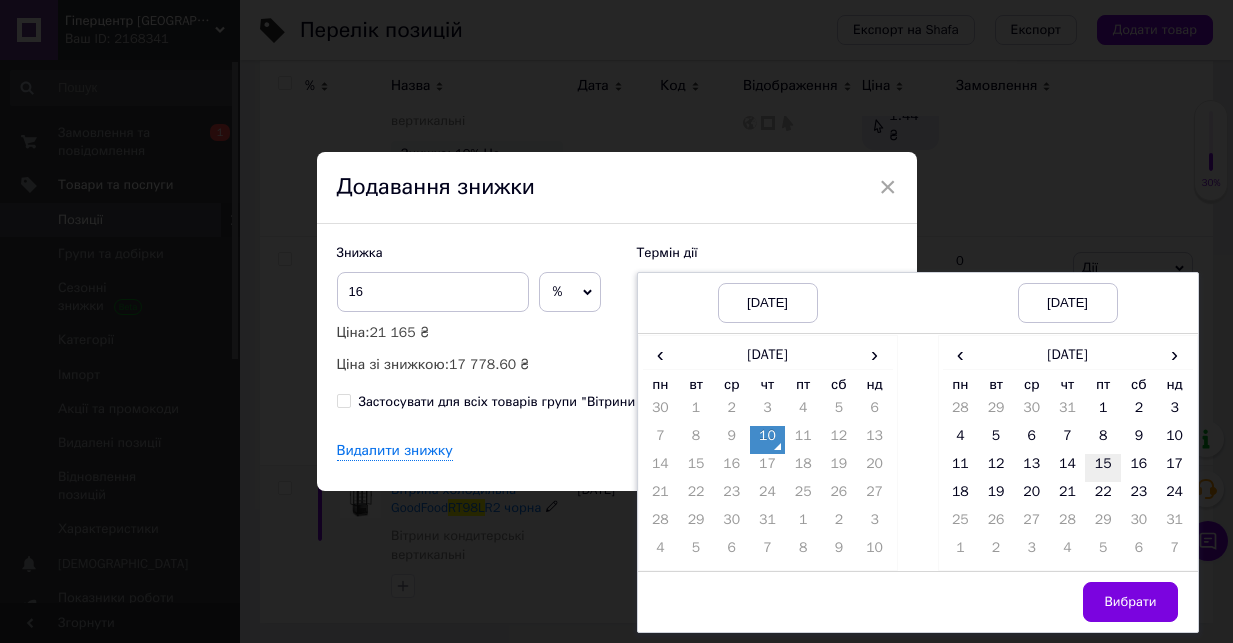 click on "15" at bounding box center (1103, 468) 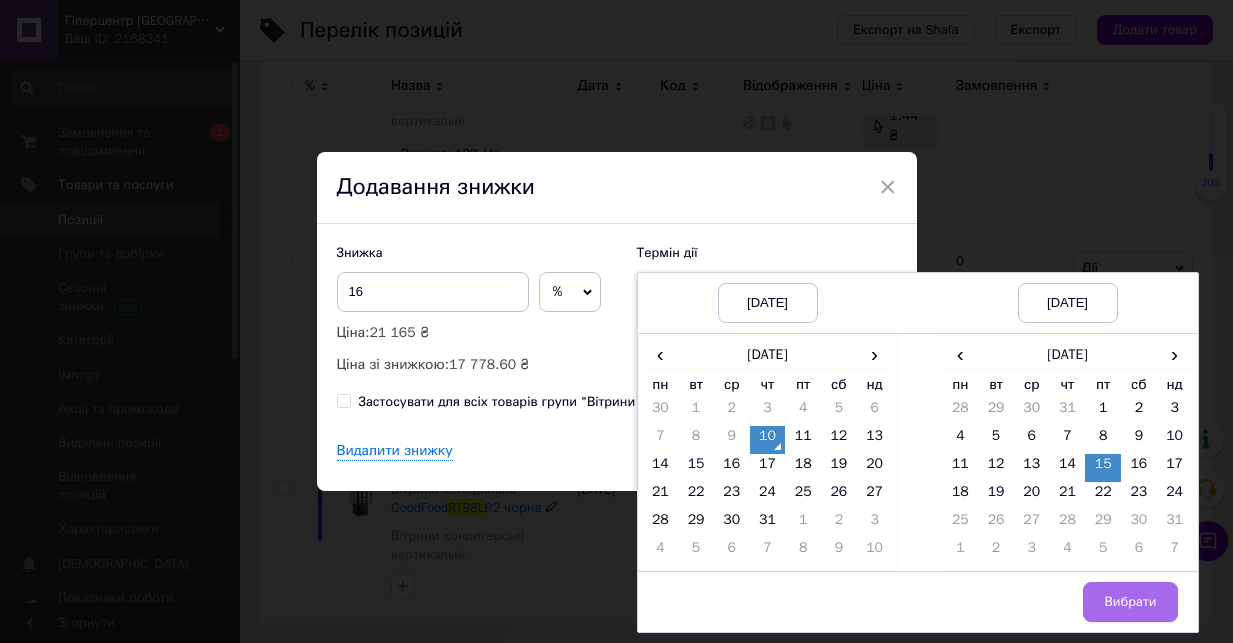 click on "Вибрати" at bounding box center (1130, 602) 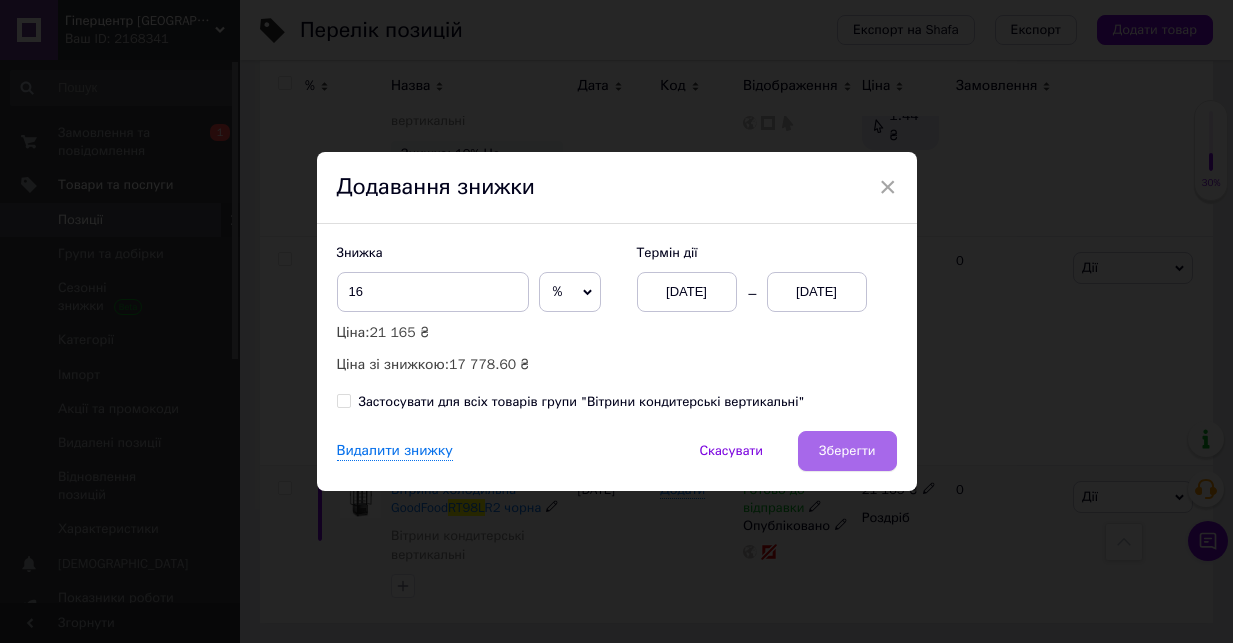 click on "Зберегти" at bounding box center (847, 451) 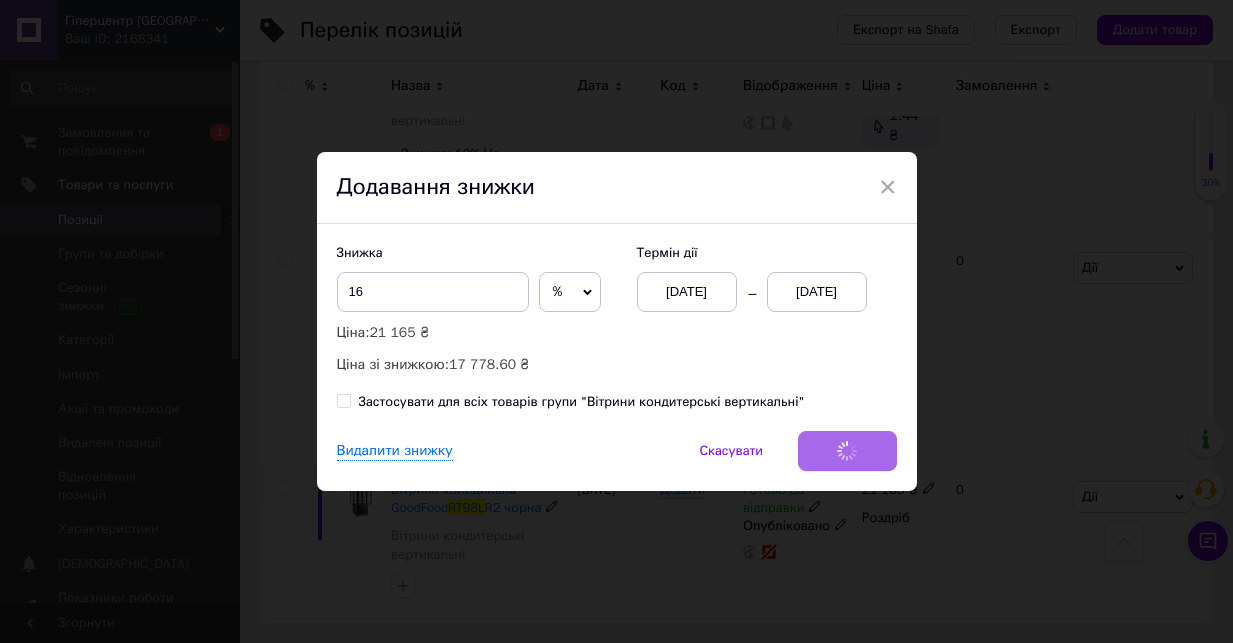 type 